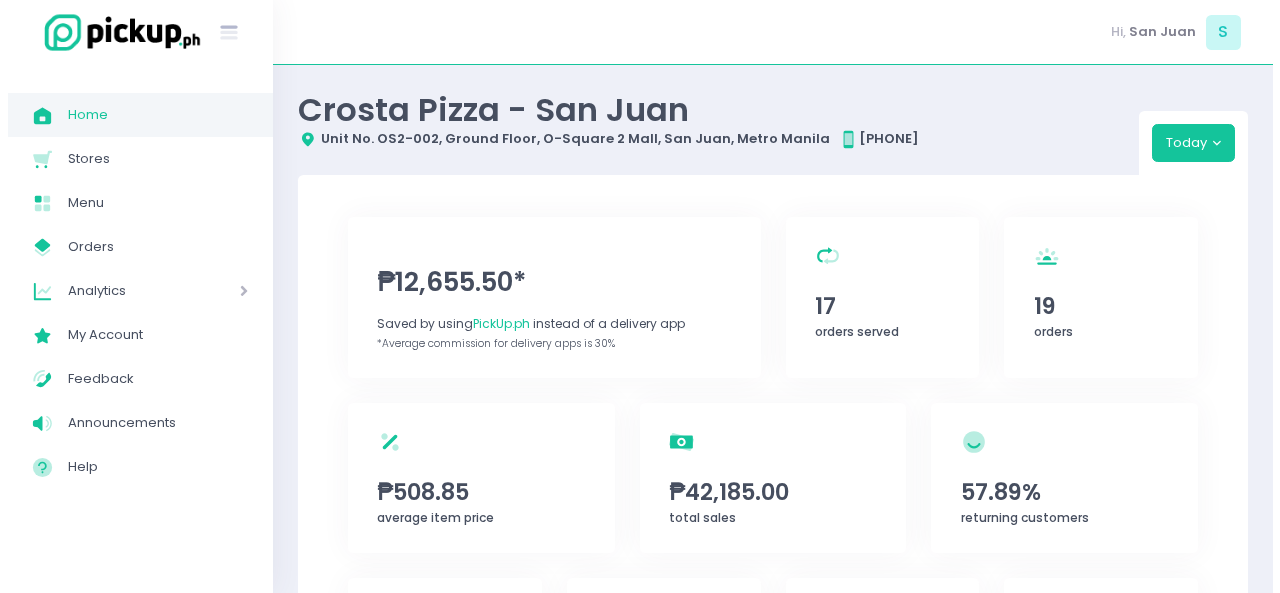 scroll, scrollTop: 0, scrollLeft: 0, axis: both 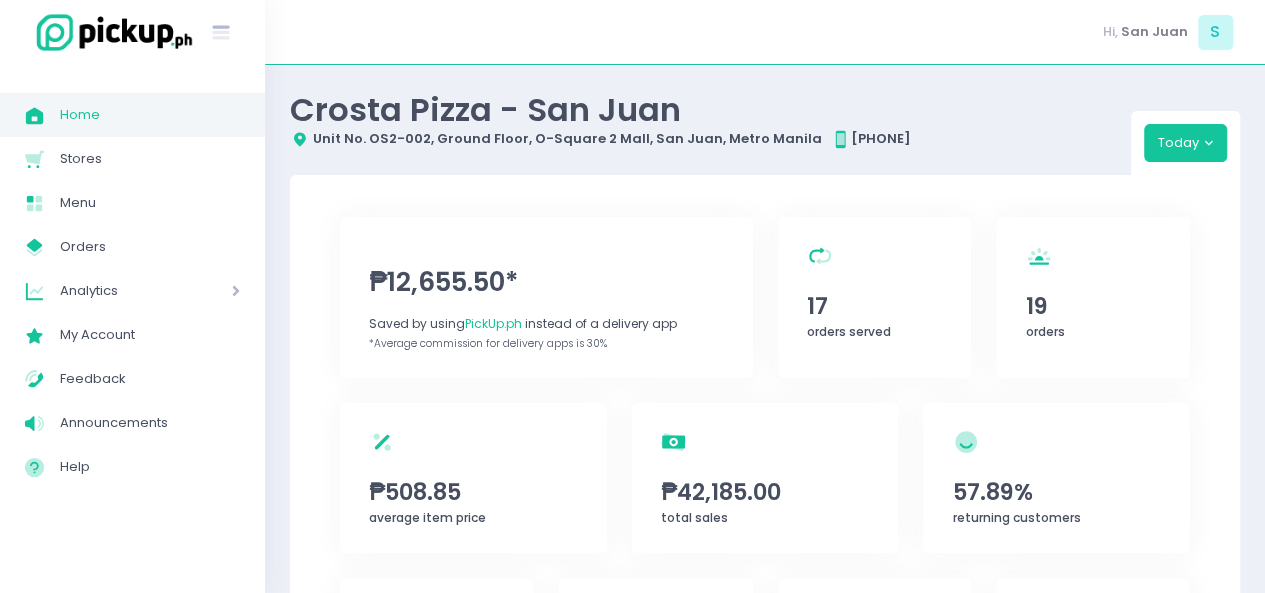 click on "Home" at bounding box center [150, 115] 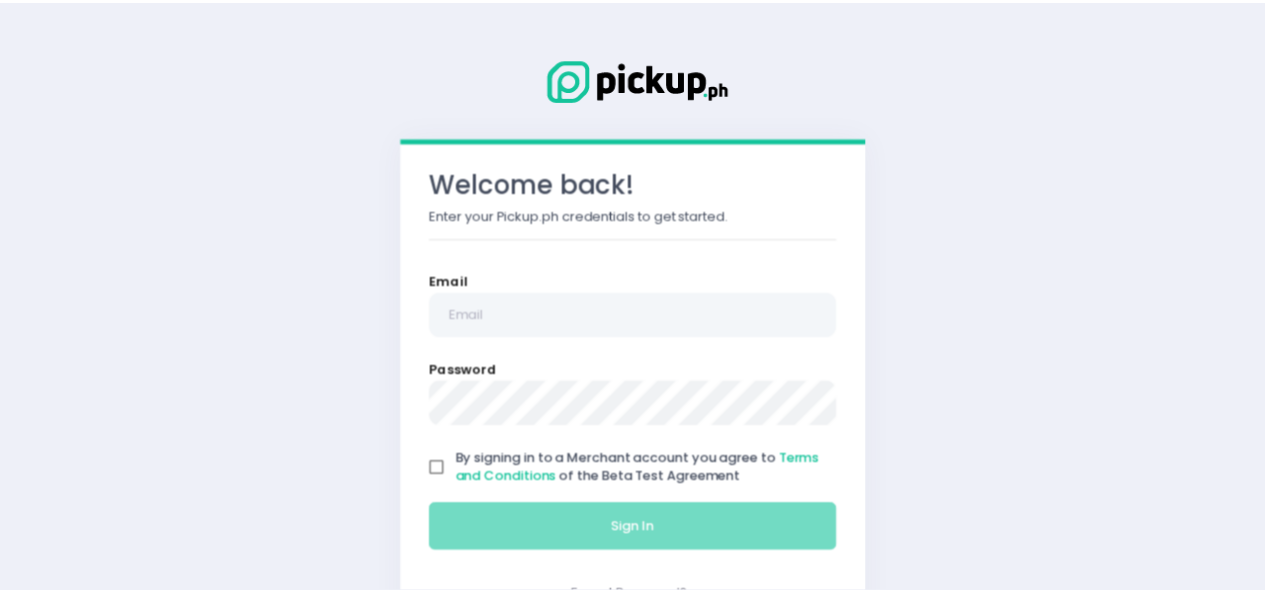 scroll, scrollTop: 0, scrollLeft: 0, axis: both 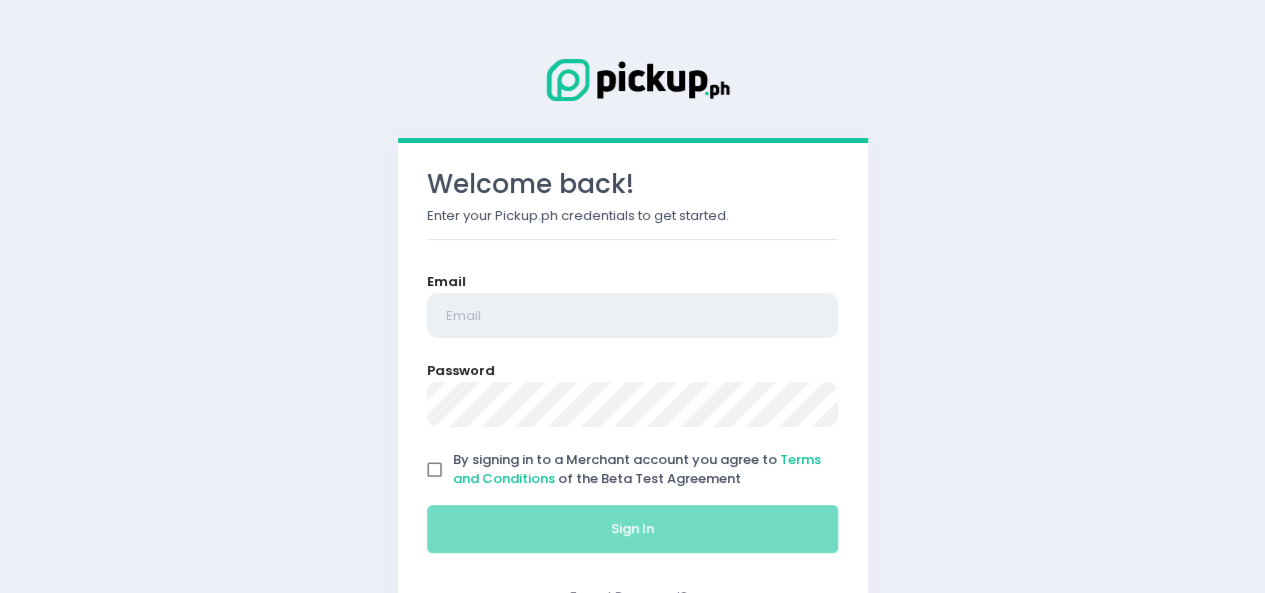 click at bounding box center [633, 316] 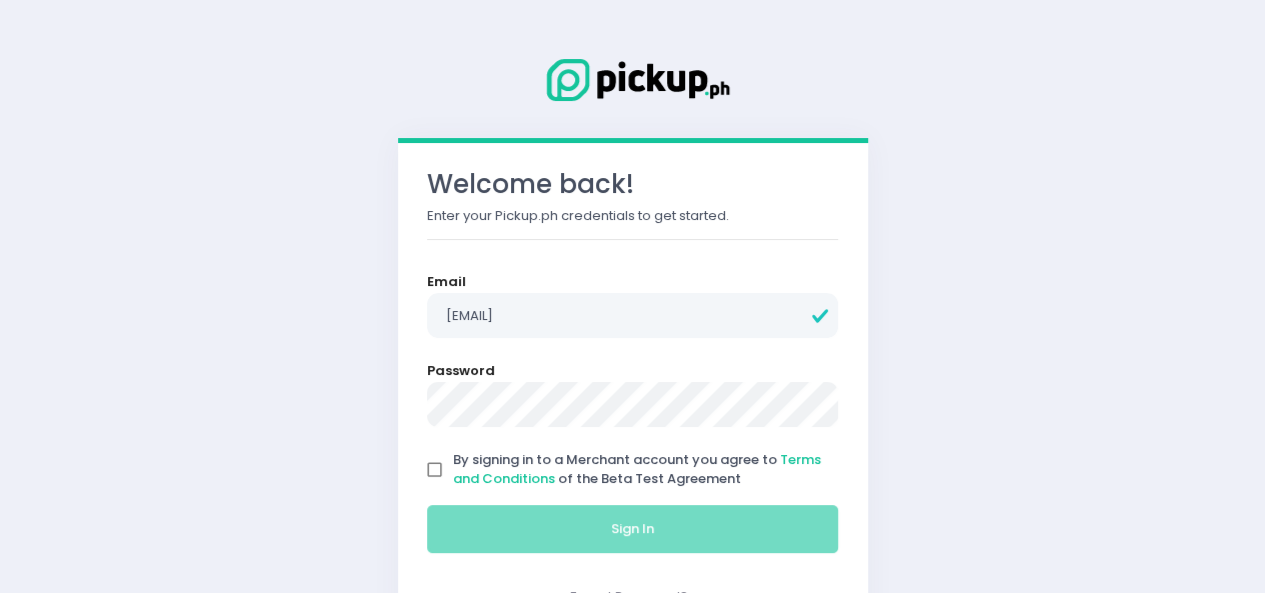 click on "By signing in to a Merchant account you agree to   Terms and Conditions   of the Beta Test Agreement" at bounding box center (435, 470) 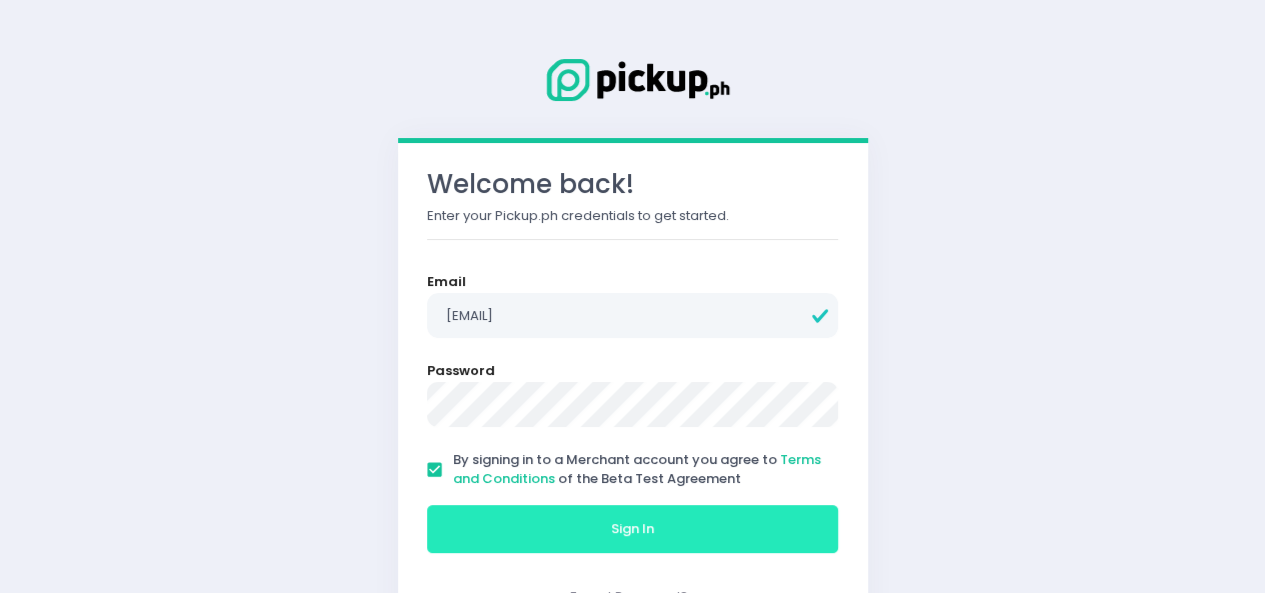click on "Sign In" at bounding box center [633, 529] 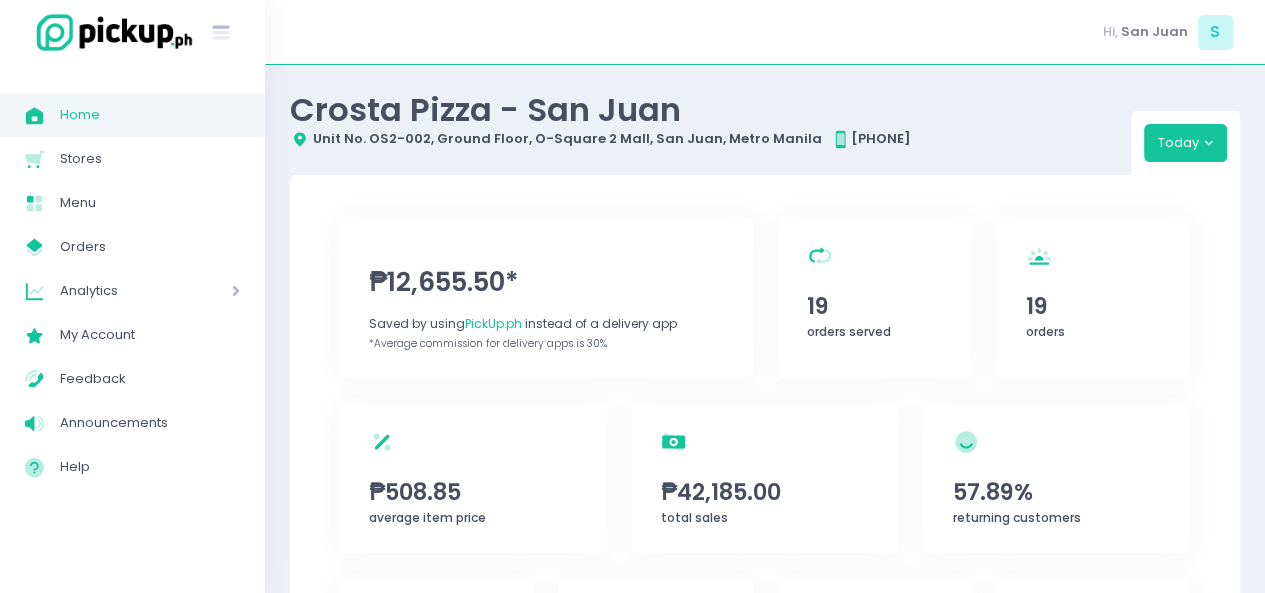 click on "Home" at bounding box center (150, 115) 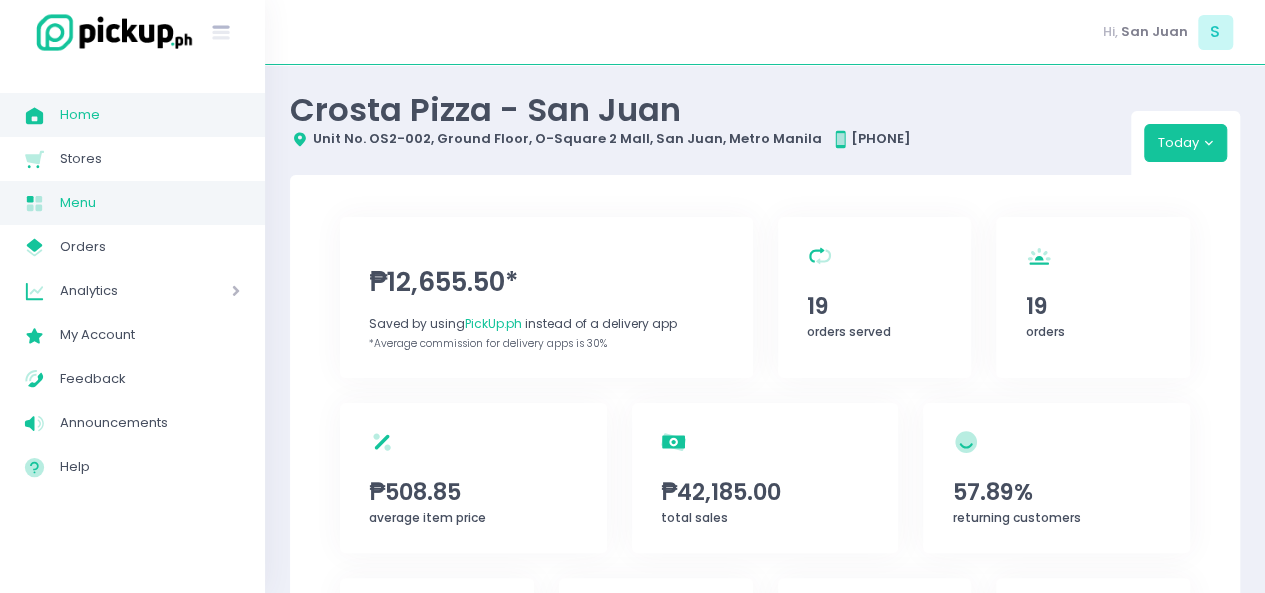 click on "Menu Created with Sketch. Menu" at bounding box center (132, 203) 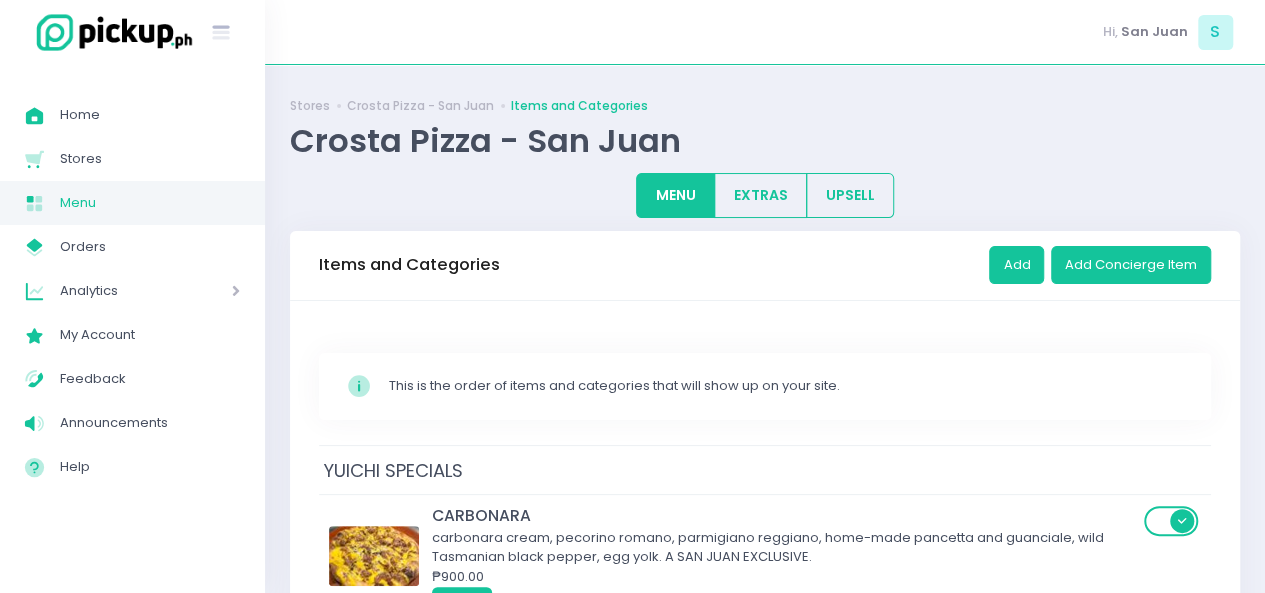 click on "Home Created with Sketch. Home Stores Created with Sketch. Stores Menu Created with Sketch. Menu My Store Created with Sketch. Orders Analytics Created with Sketch. Analytics My Account Created with Sketch. My Account Feedback Created with Sketch. Feedback Announcements Created with Sketch. Announcements  Help Created with Sketch. Help" at bounding box center [132, 291] 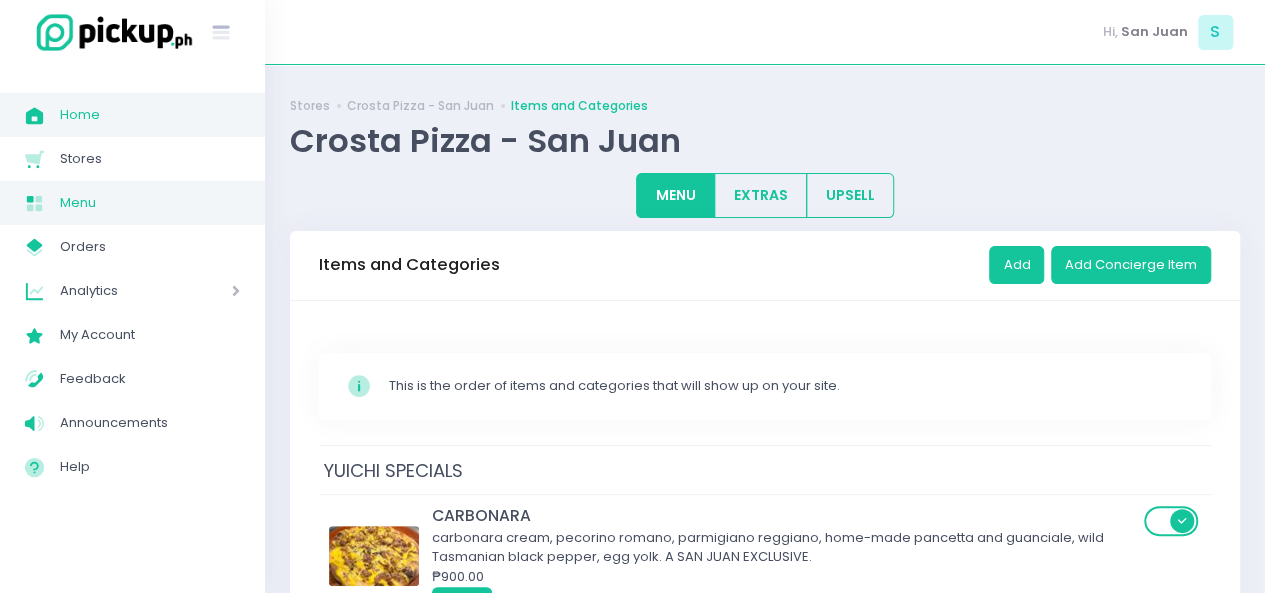 click on "Home" at bounding box center (150, 115) 